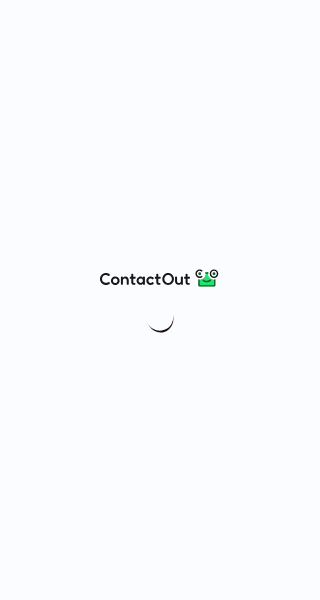 scroll, scrollTop: 0, scrollLeft: 0, axis: both 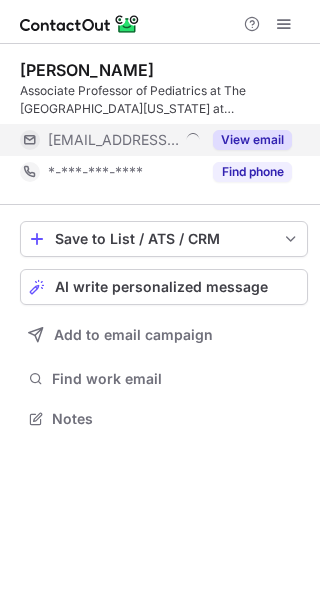 click on "View email" at bounding box center [252, 140] 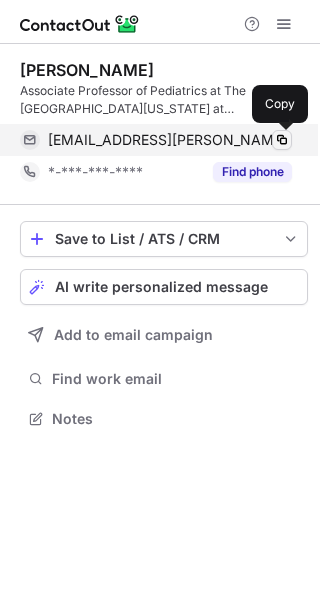click at bounding box center [282, 140] 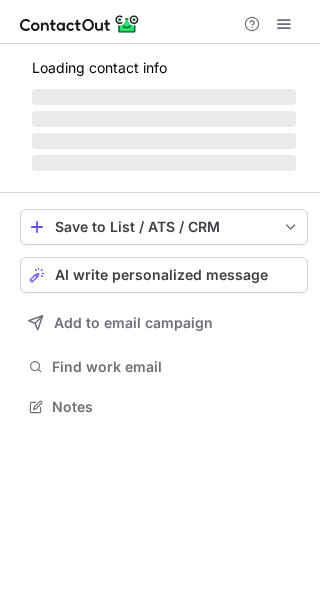 scroll, scrollTop: 0, scrollLeft: 0, axis: both 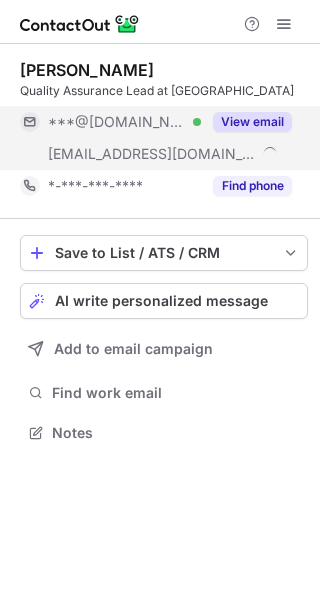 click on "View email" at bounding box center [252, 122] 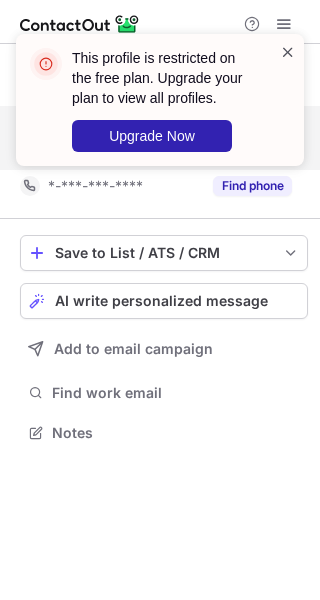 click at bounding box center [288, 52] 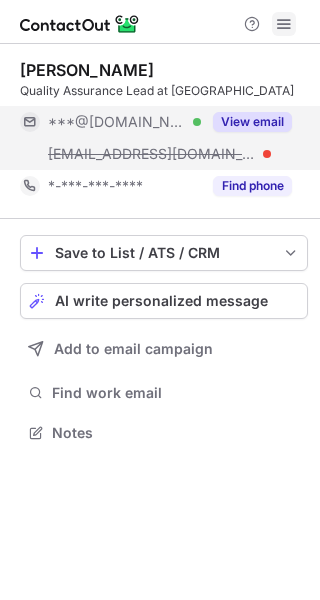 click at bounding box center [284, 24] 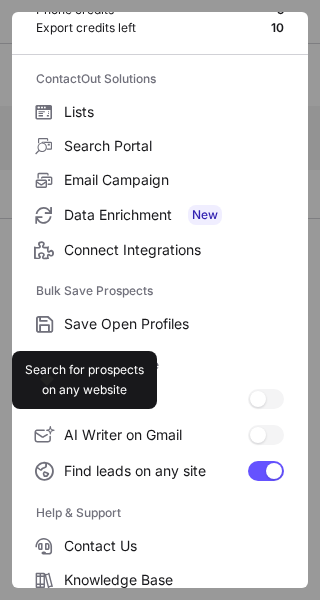scroll, scrollTop: 233, scrollLeft: 0, axis: vertical 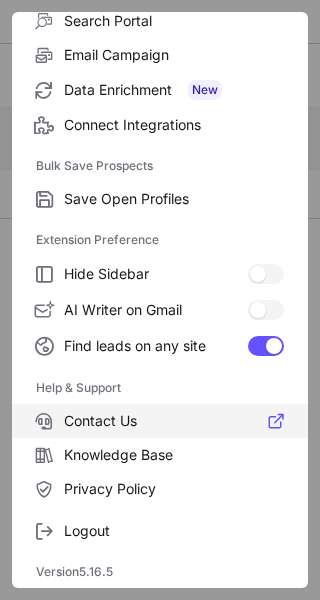 click on "Contact Us" at bounding box center (174, 421) 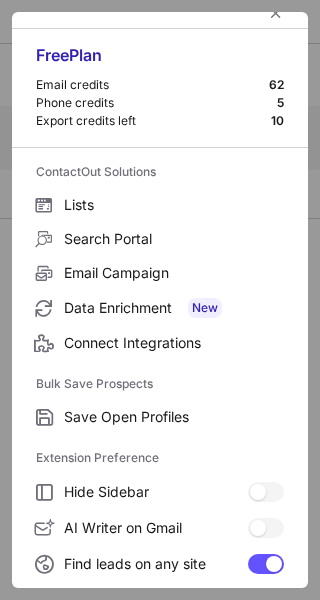 scroll, scrollTop: 0, scrollLeft: 0, axis: both 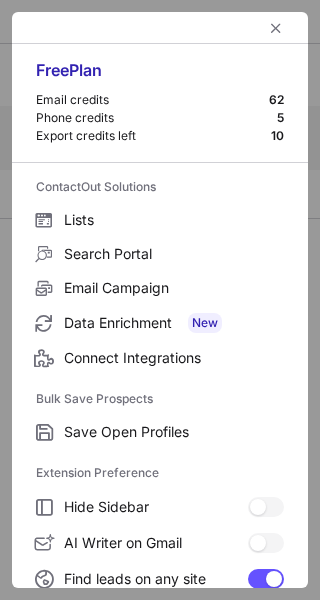 click at bounding box center (160, 28) 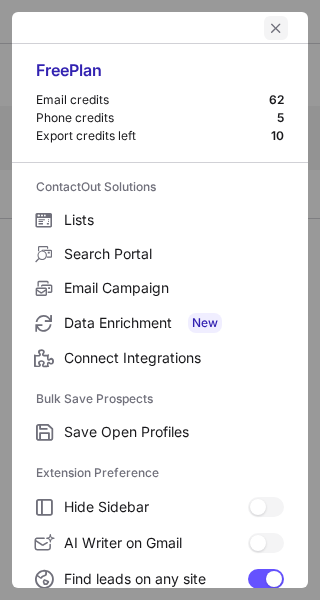 click at bounding box center (276, 28) 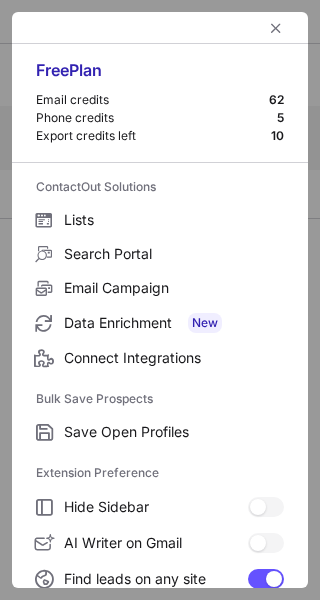 scroll, scrollTop: 387, scrollLeft: 320, axis: both 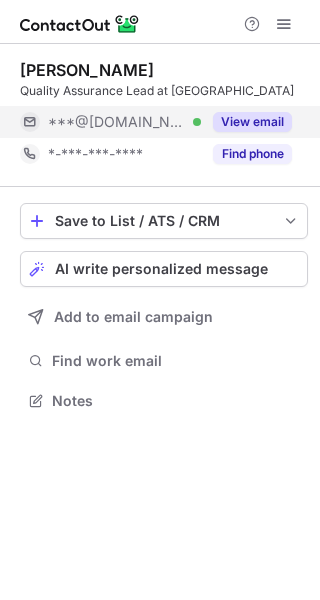 click on "View email" at bounding box center [252, 122] 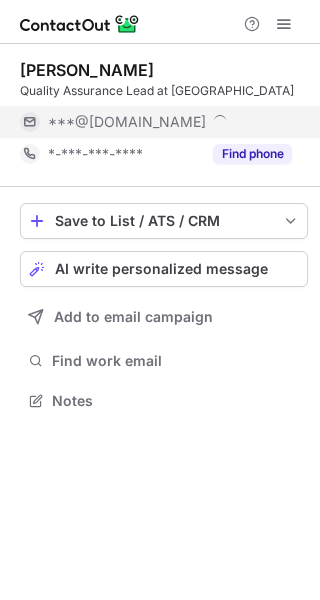 scroll, scrollTop: 10, scrollLeft: 10, axis: both 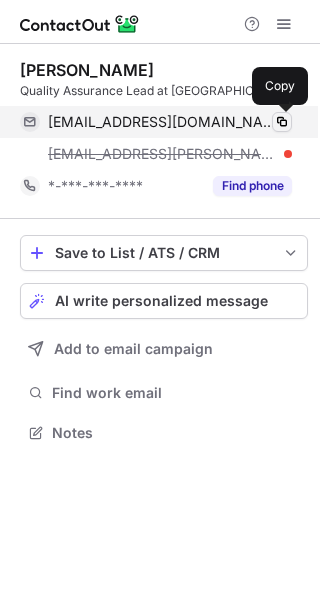 click at bounding box center [282, 122] 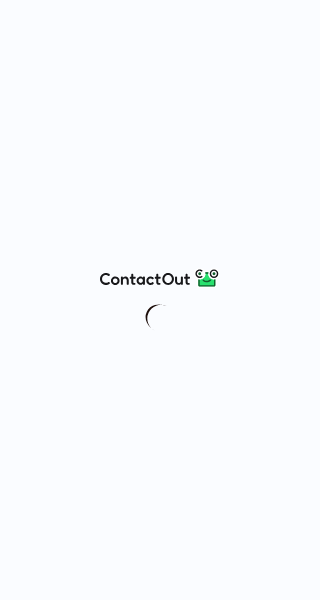 scroll, scrollTop: 0, scrollLeft: 0, axis: both 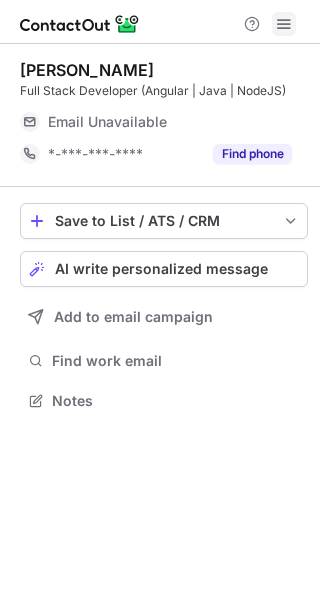 click at bounding box center (284, 24) 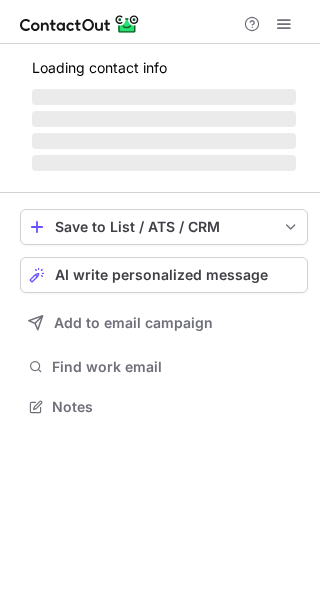 scroll, scrollTop: 0, scrollLeft: 0, axis: both 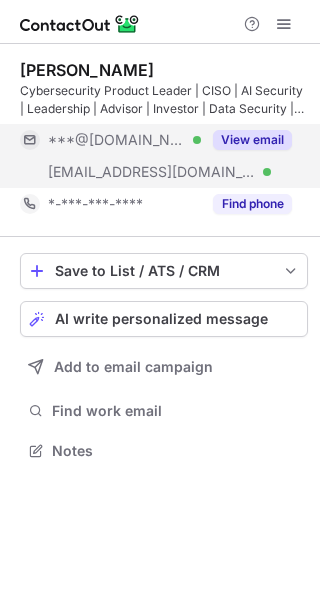 click on "View email" at bounding box center (252, 140) 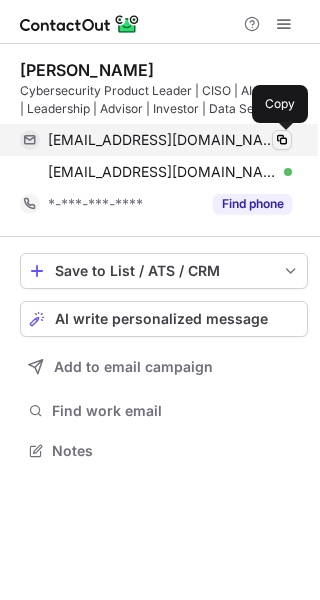 click at bounding box center [282, 140] 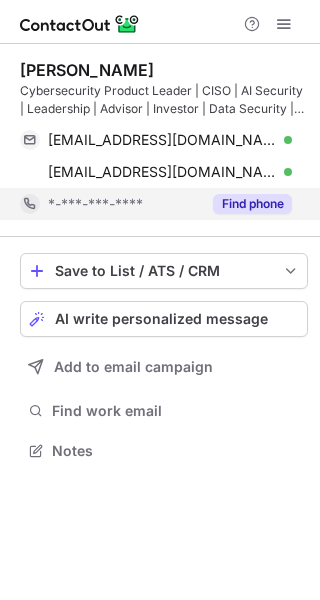 type 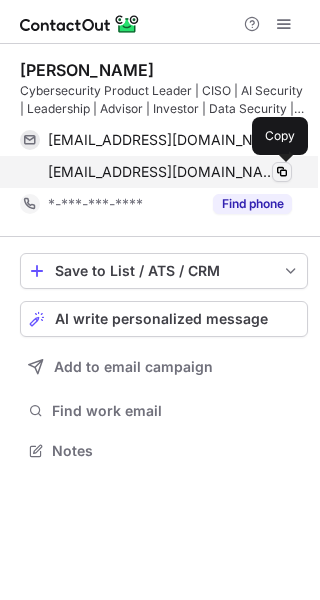 click at bounding box center [282, 172] 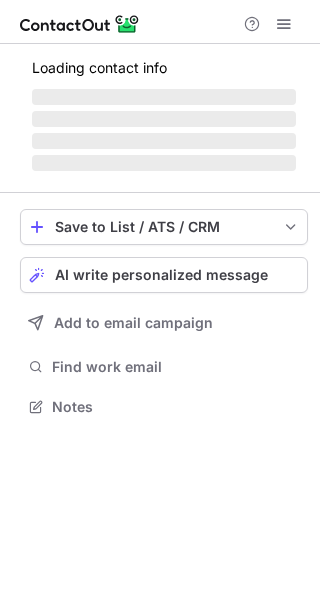 scroll, scrollTop: 0, scrollLeft: 0, axis: both 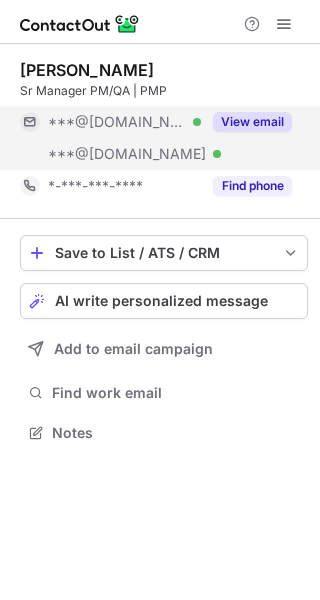 click on "View email" at bounding box center [252, 122] 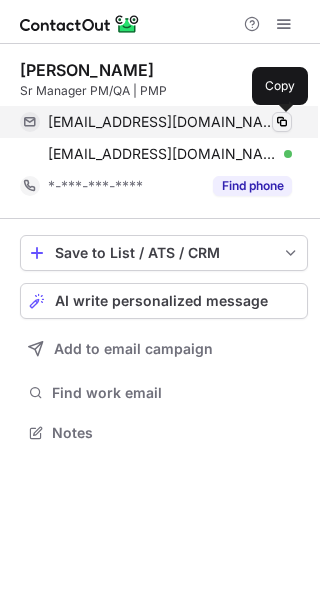 click at bounding box center [282, 122] 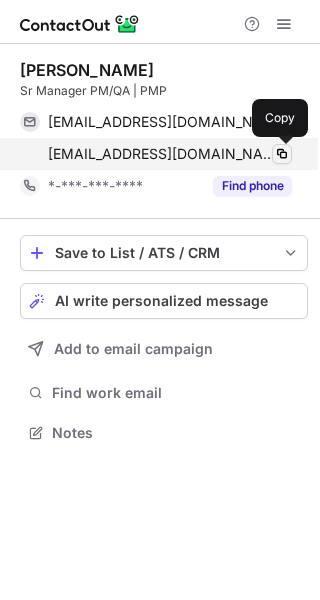 click at bounding box center (282, 154) 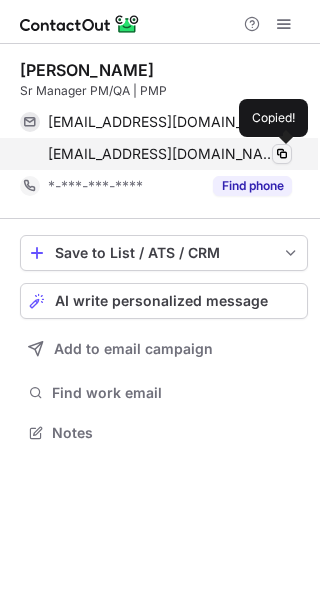 type 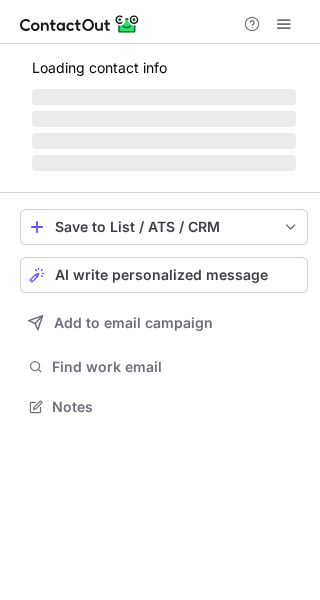 scroll, scrollTop: 0, scrollLeft: 0, axis: both 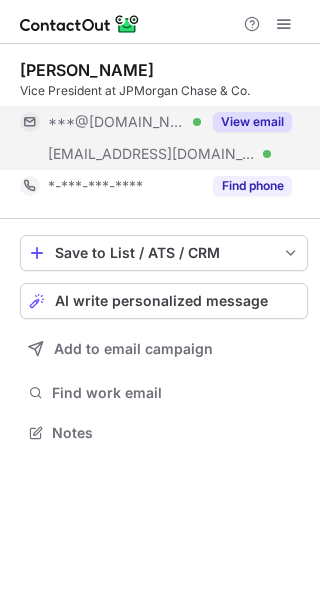 click on "View email" at bounding box center (252, 122) 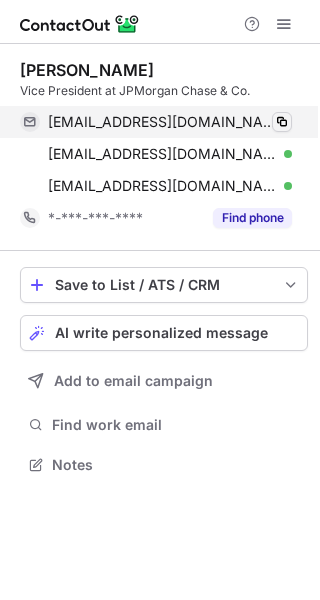 scroll, scrollTop: 10, scrollLeft: 10, axis: both 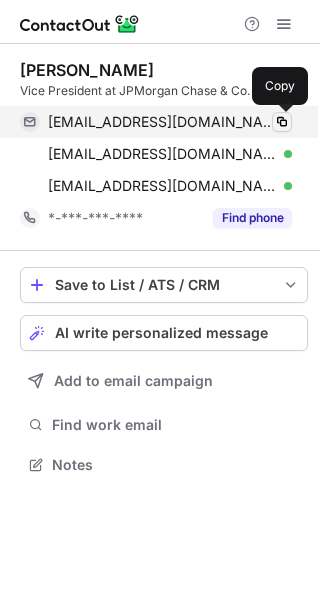 click at bounding box center (282, 122) 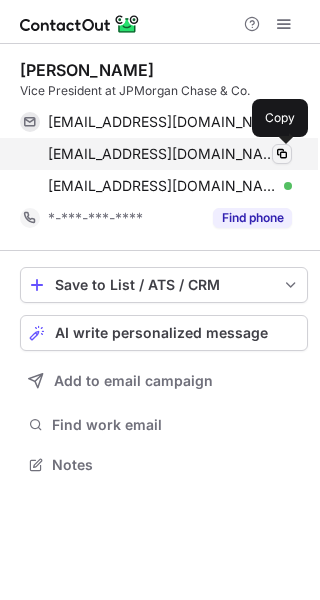 click at bounding box center [282, 154] 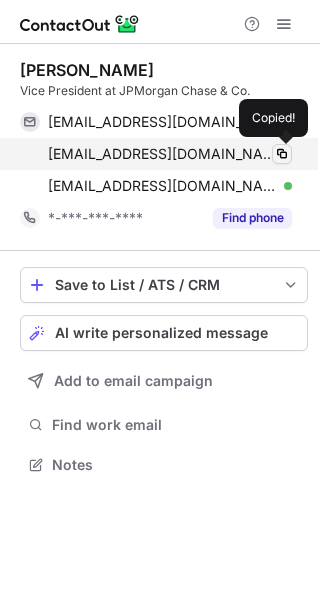 type 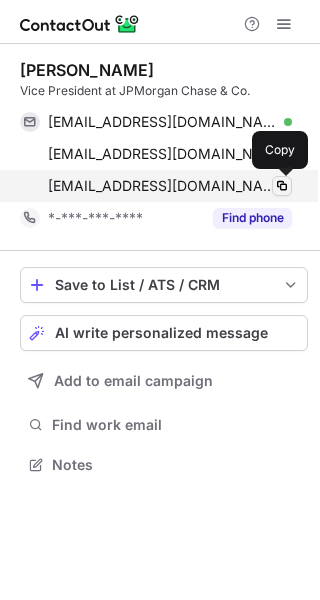 click at bounding box center (282, 186) 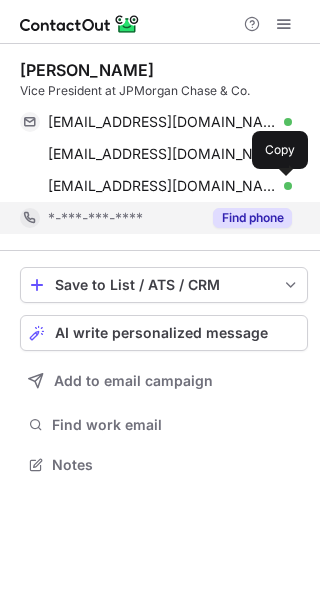 type 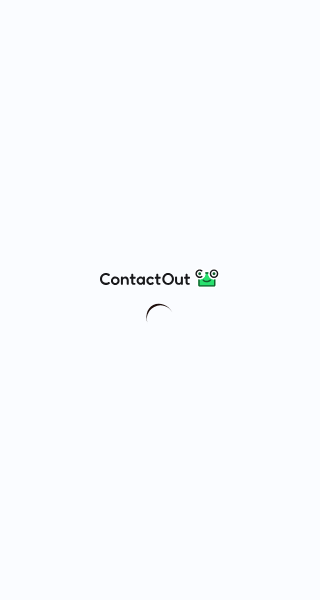 scroll, scrollTop: 0, scrollLeft: 0, axis: both 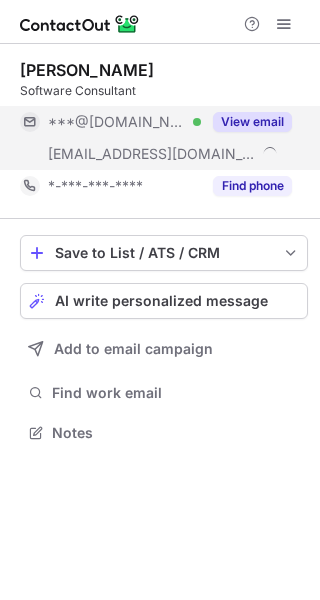click on "View email" at bounding box center [252, 122] 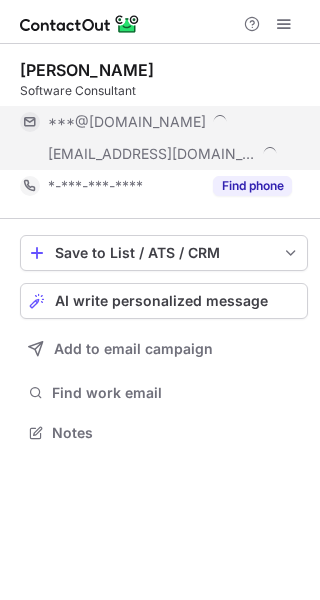scroll, scrollTop: 10, scrollLeft: 10, axis: both 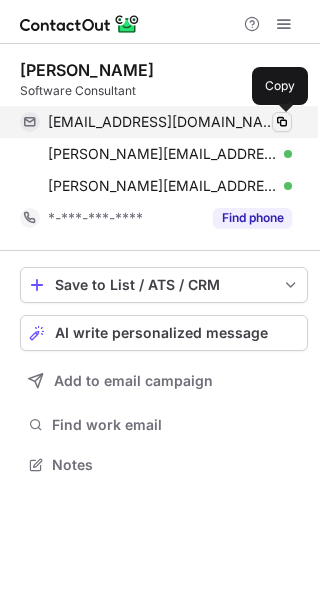 click at bounding box center [282, 122] 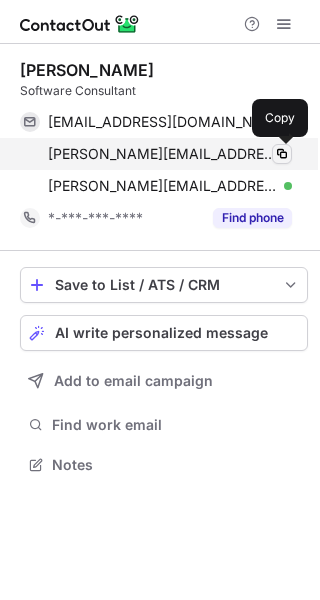 click at bounding box center (282, 154) 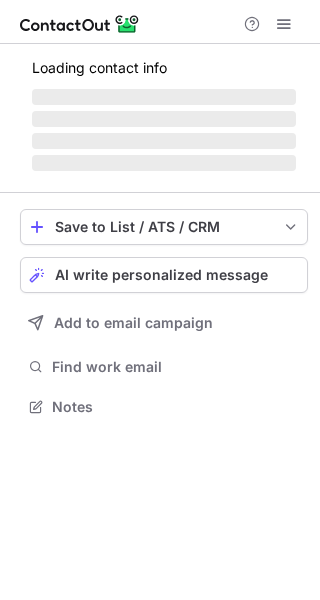 scroll, scrollTop: 0, scrollLeft: 0, axis: both 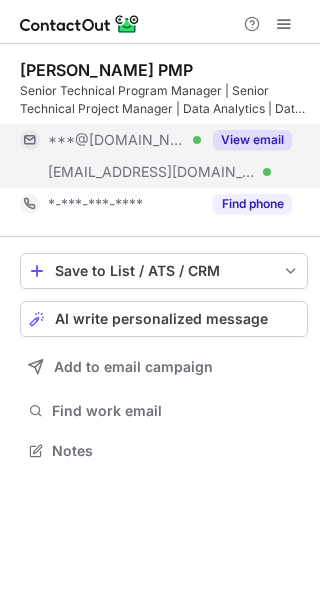 click on "View email" at bounding box center (252, 140) 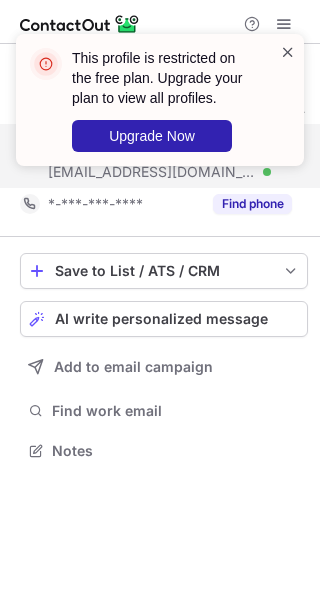 click at bounding box center (288, 52) 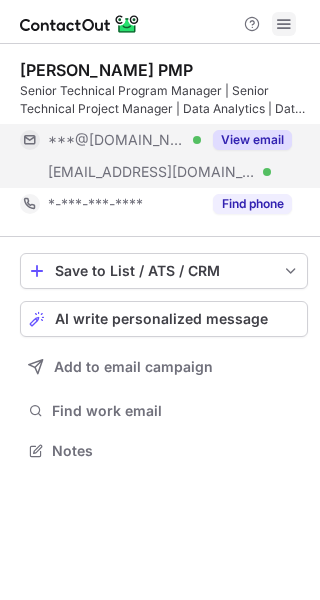 click at bounding box center (284, 24) 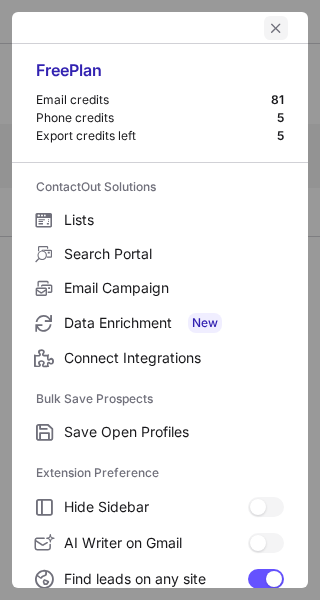 click at bounding box center [276, 28] 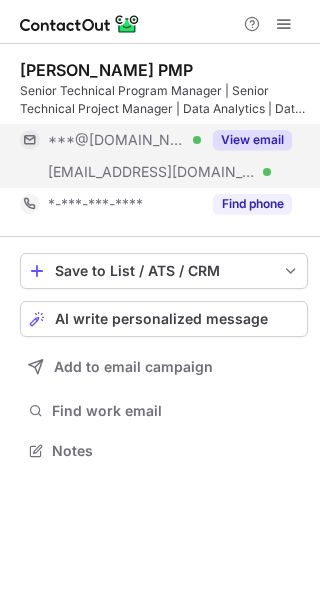 click on "View email" at bounding box center (252, 140) 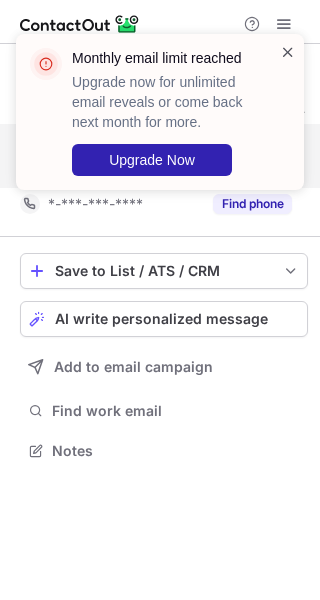 click at bounding box center [288, 52] 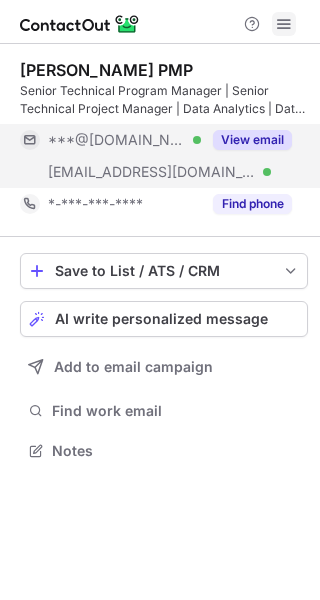 click at bounding box center [284, 24] 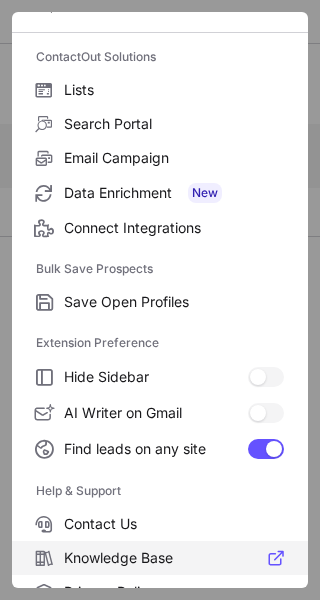 scroll, scrollTop: 233, scrollLeft: 0, axis: vertical 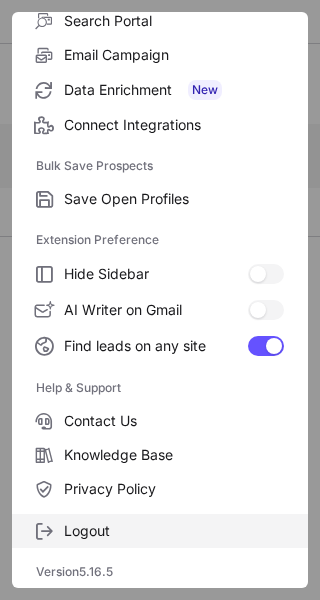 click on "Logout" at bounding box center (174, 531) 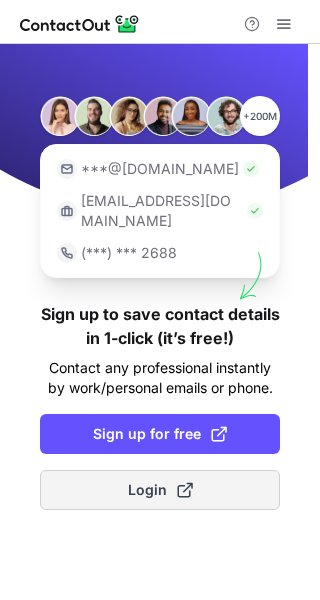 click on "Login" at bounding box center [160, 490] 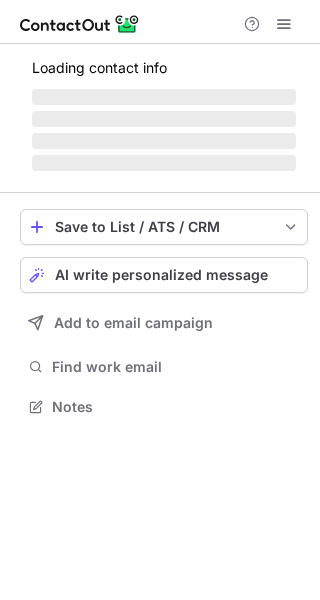 scroll, scrollTop: 0, scrollLeft: 0, axis: both 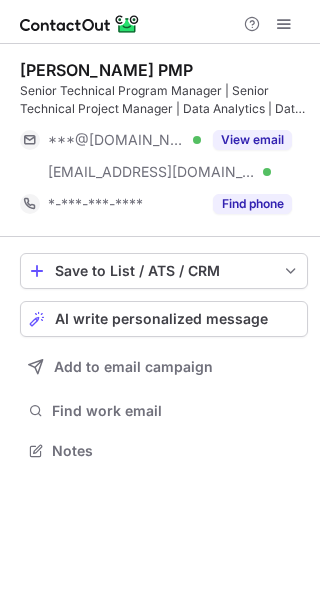 click on "[PERSON_NAME] PMP Senior Technical Program Manager | Senior Technical Project Manager | Data Analytics | Data Engineering | Scrum Master ***@[DOMAIN_NAME] Verified [EMAIL_ADDRESS][DOMAIN_NAME] Verified View email *-***-***-**** Find phone" at bounding box center [164, 140] 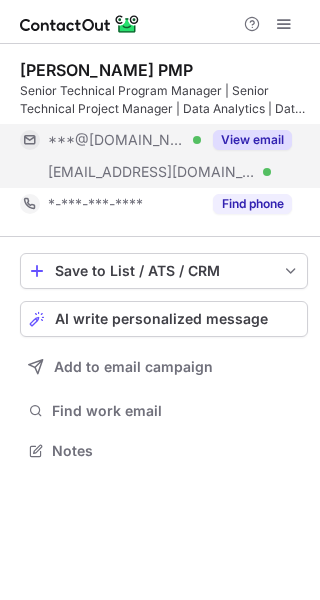 click on "View email" at bounding box center (252, 140) 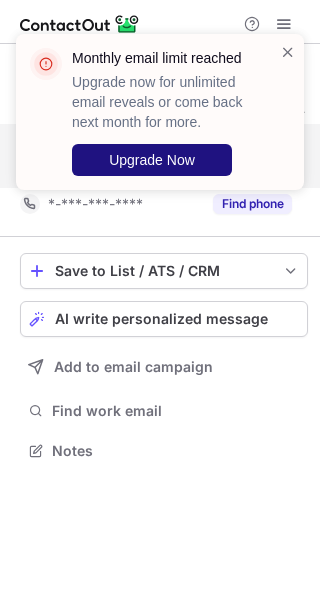 click on "Upgrade Now" at bounding box center (152, 160) 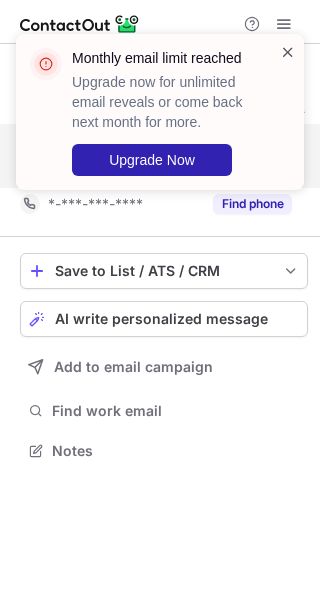 click at bounding box center (288, 52) 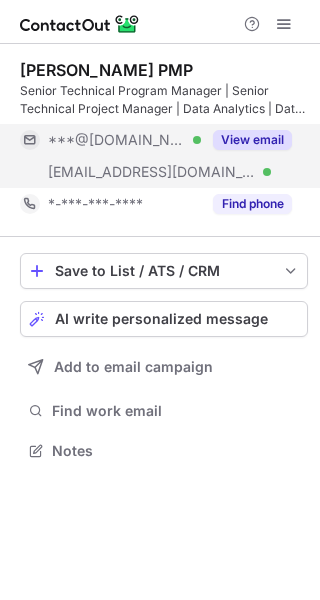 click on "View email" at bounding box center [252, 140] 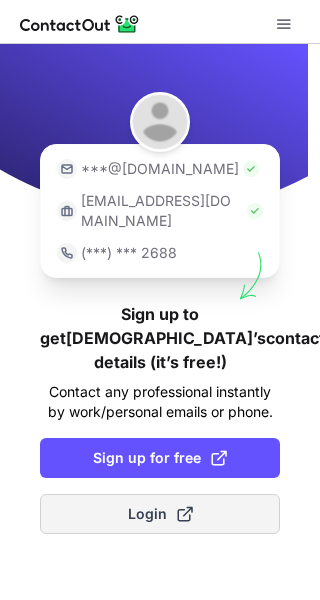 click on "Login" at bounding box center (160, 514) 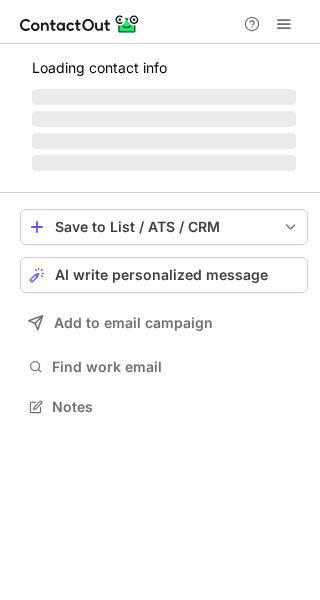 scroll, scrollTop: 0, scrollLeft: 0, axis: both 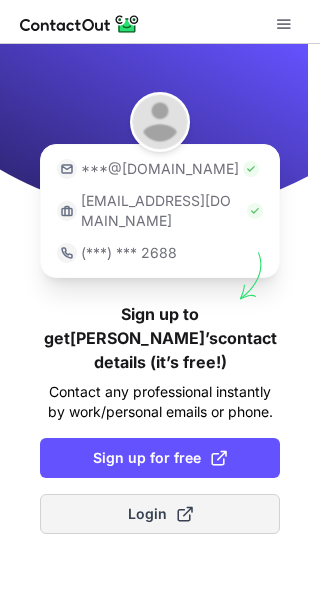 click on "Login" at bounding box center [160, 514] 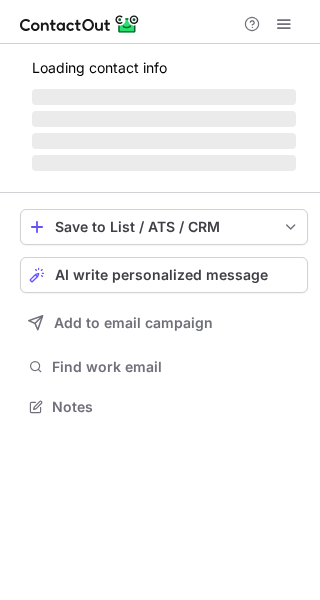 scroll, scrollTop: 0, scrollLeft: 0, axis: both 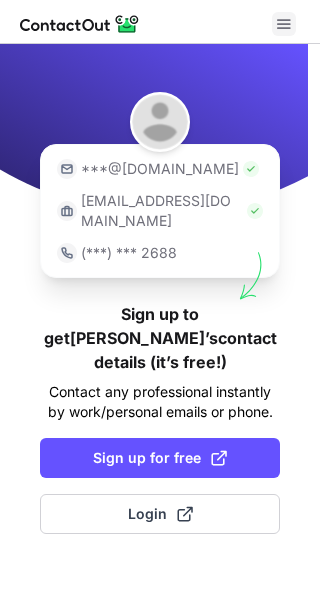 click at bounding box center [284, 24] 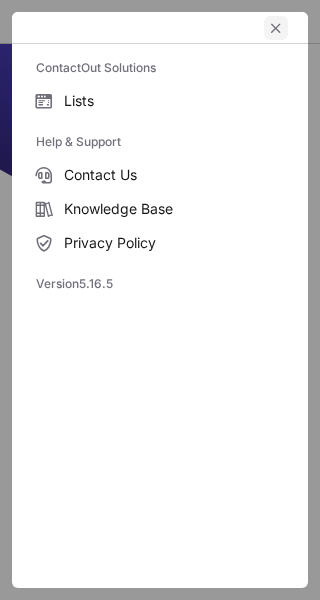 click at bounding box center (276, 28) 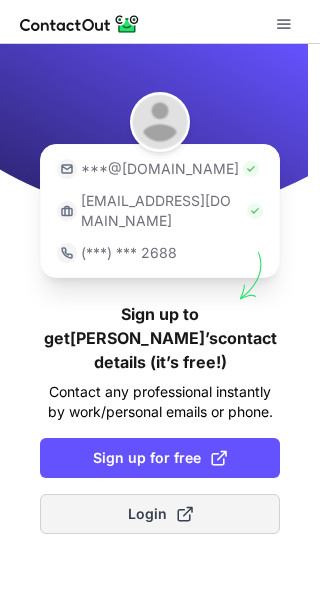 click on "Login" at bounding box center [160, 514] 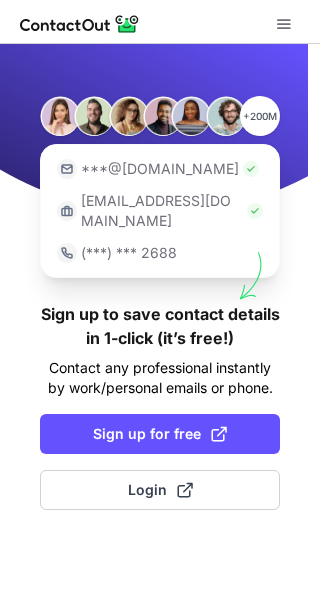 scroll, scrollTop: 0, scrollLeft: 0, axis: both 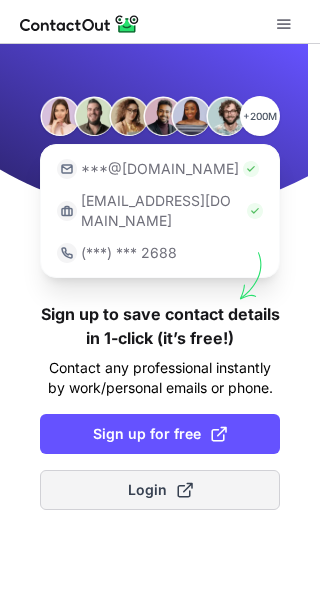 click on "Login" at bounding box center (160, 490) 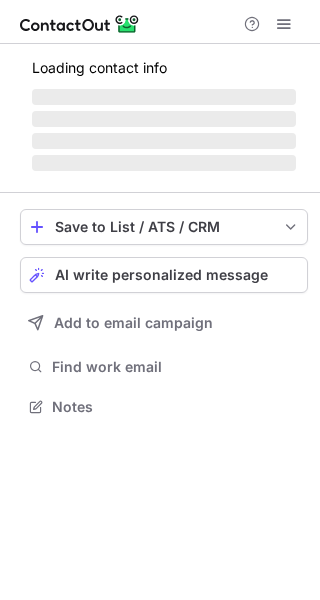scroll, scrollTop: 0, scrollLeft: 0, axis: both 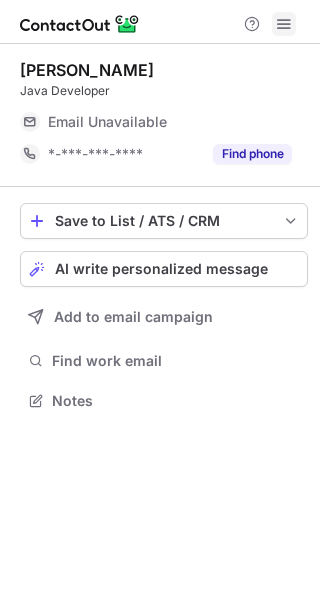 click at bounding box center [284, 24] 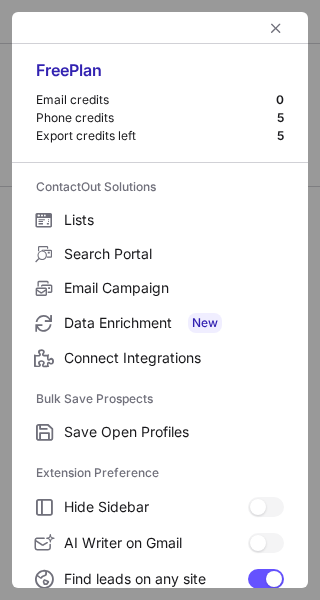 type 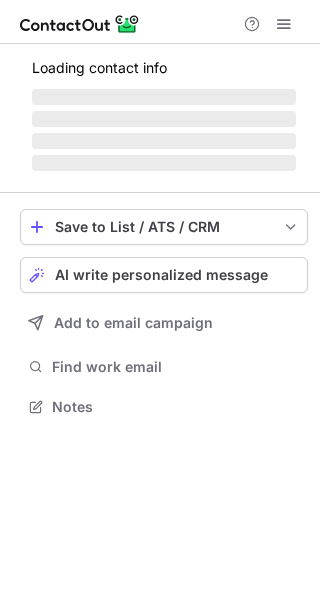 scroll, scrollTop: 0, scrollLeft: 0, axis: both 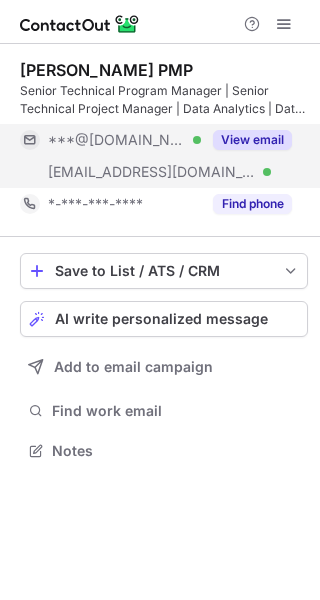 click on "View email" at bounding box center [252, 140] 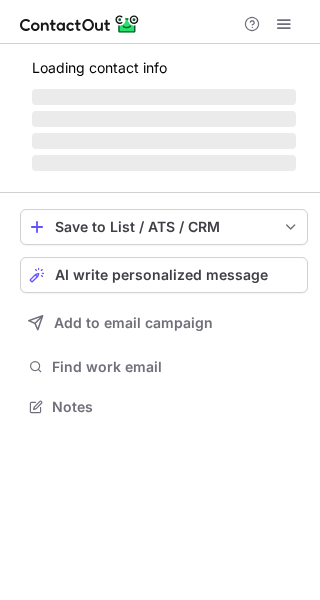 scroll, scrollTop: 0, scrollLeft: 0, axis: both 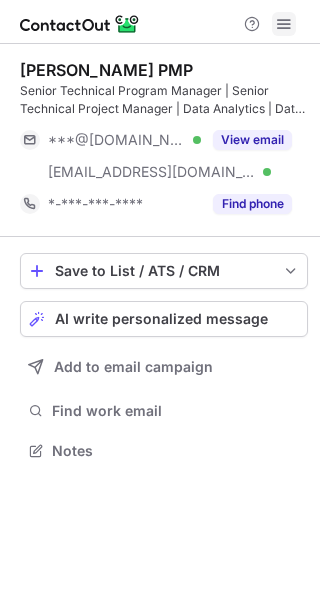 click at bounding box center (284, 24) 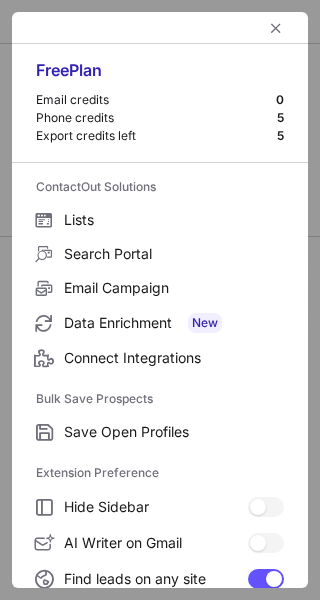 scroll, scrollTop: 233, scrollLeft: 0, axis: vertical 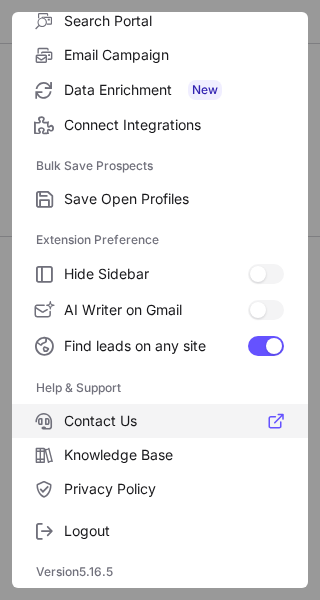 click on "Contact Us" at bounding box center [174, 421] 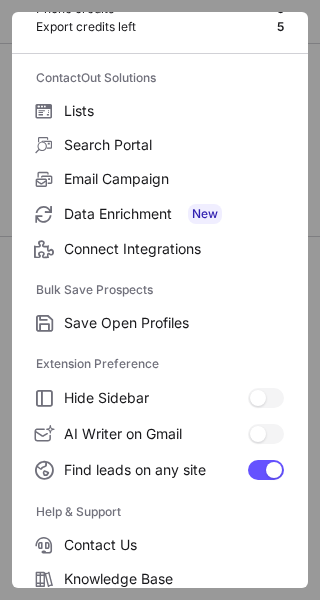 scroll, scrollTop: 0, scrollLeft: 0, axis: both 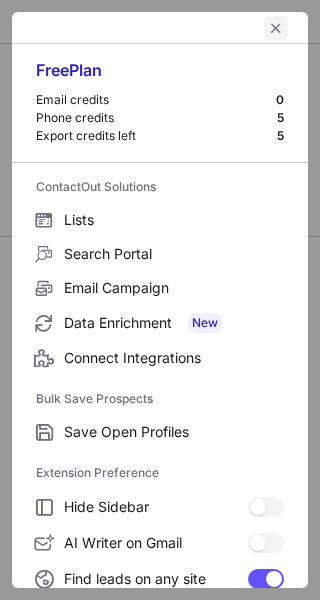click at bounding box center (276, 28) 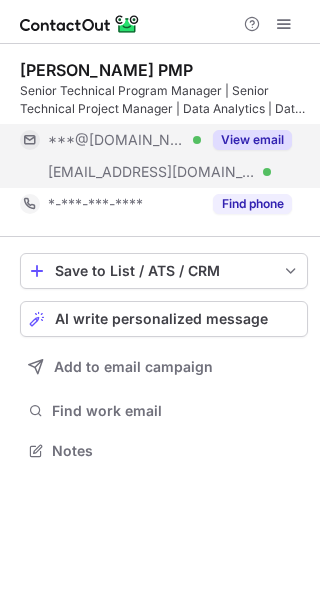 click on "View email" at bounding box center (252, 140) 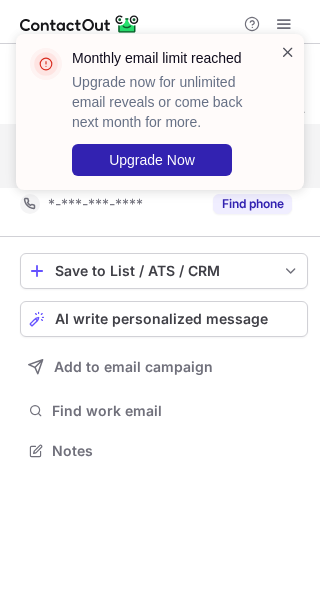 click at bounding box center (288, 52) 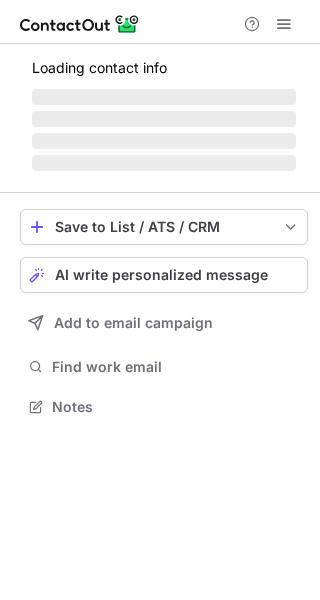 scroll, scrollTop: 0, scrollLeft: 0, axis: both 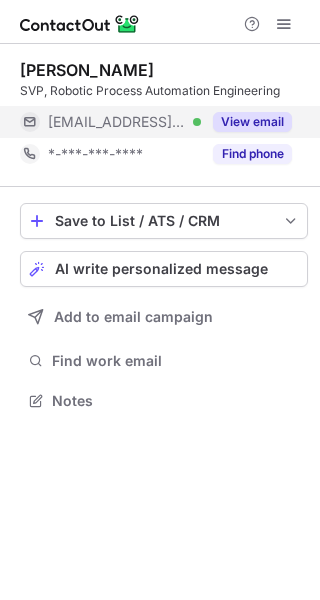 click on "View email" at bounding box center (252, 122) 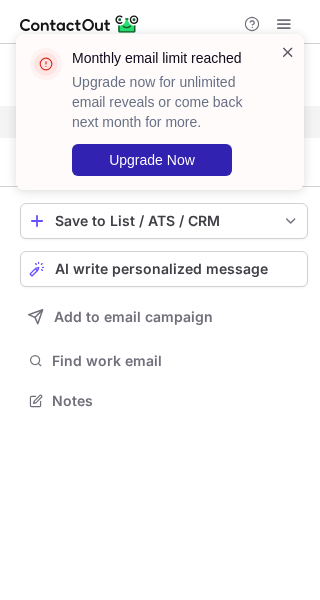 click at bounding box center (288, 52) 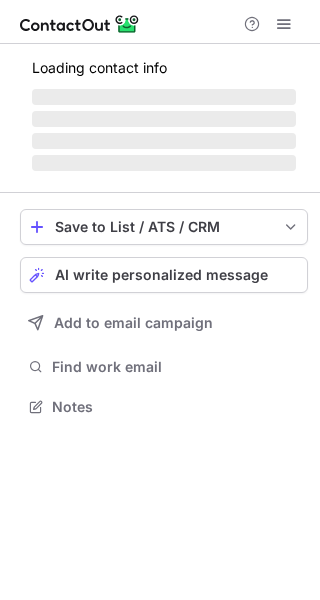 scroll, scrollTop: 0, scrollLeft: 0, axis: both 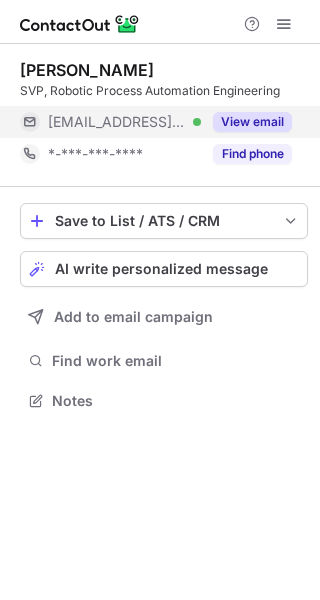 click on "View email" at bounding box center [252, 122] 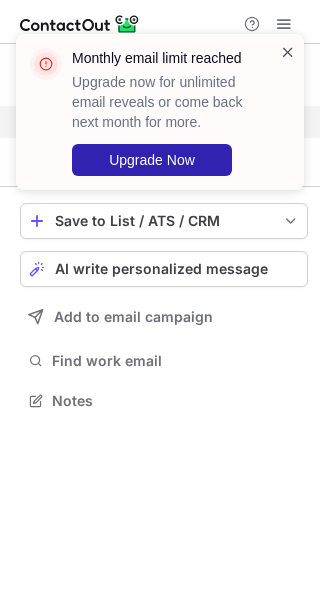 click at bounding box center [288, 52] 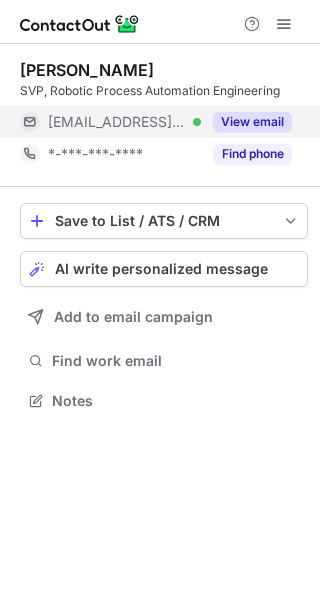 click on "Monthly email limit reached Upgrade now for unlimited email reveals or come back next month for more. Upgrade Now" at bounding box center [160, 120] 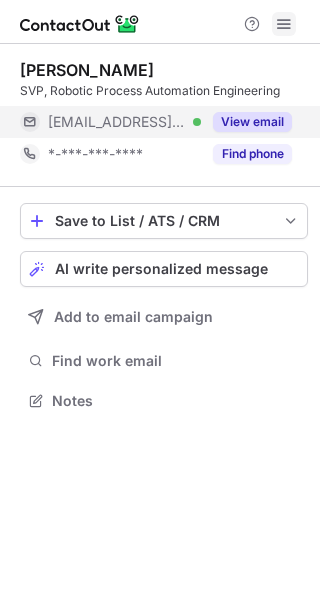click at bounding box center [284, 24] 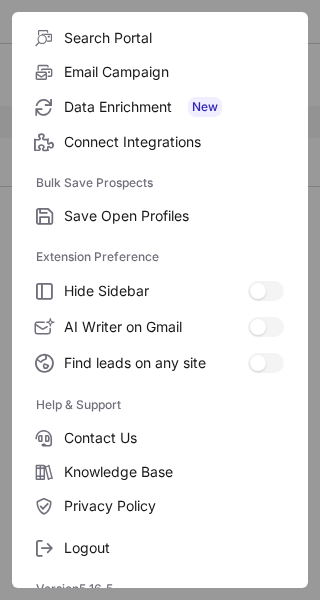 scroll, scrollTop: 233, scrollLeft: 0, axis: vertical 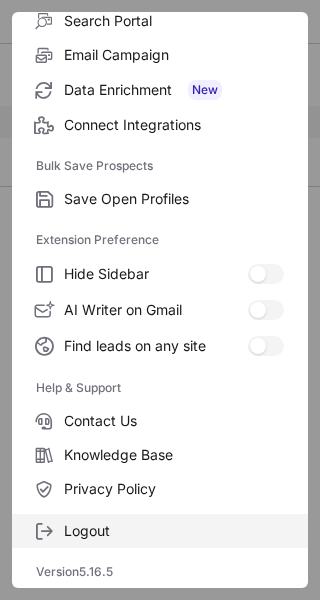 click on "Logout" at bounding box center (174, 531) 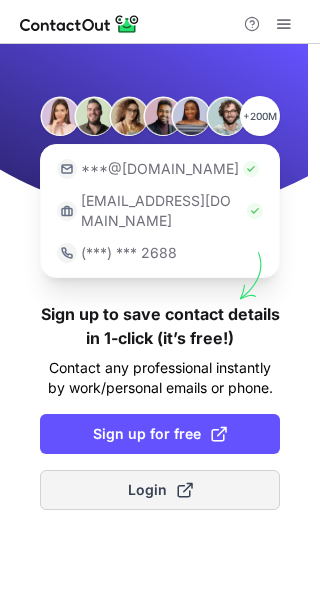 click on "Login" at bounding box center (160, 490) 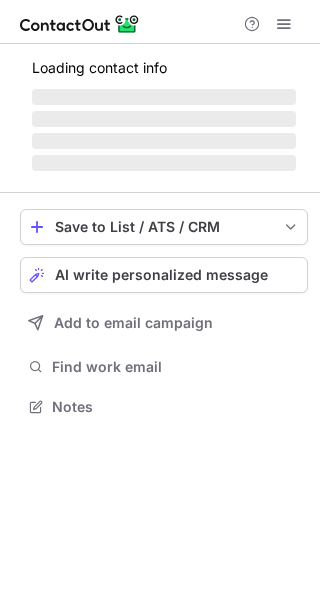 scroll, scrollTop: 0, scrollLeft: 0, axis: both 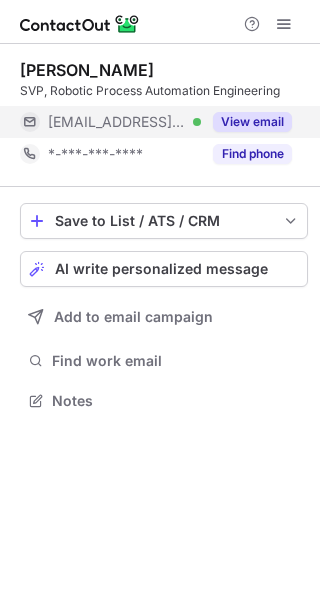 click on "View email" at bounding box center [252, 122] 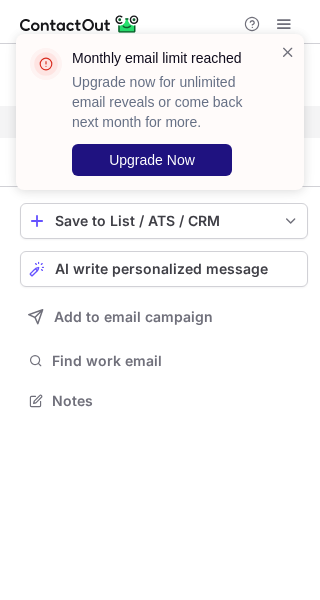 click on "Upgrade Now" at bounding box center [152, 160] 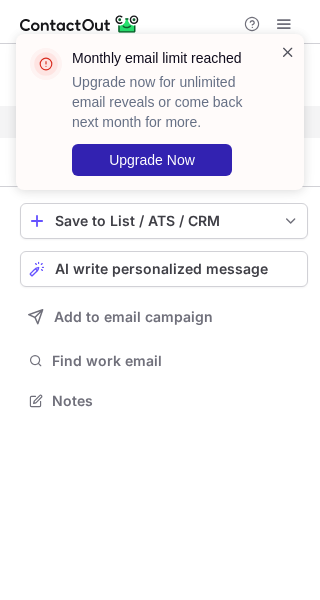 click at bounding box center [288, 52] 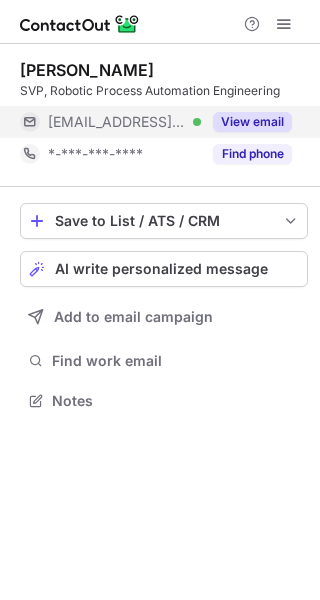 drag, startPoint x: 273, startPoint y: 99, endPoint x: 259, endPoint y: 130, distance: 34.0147 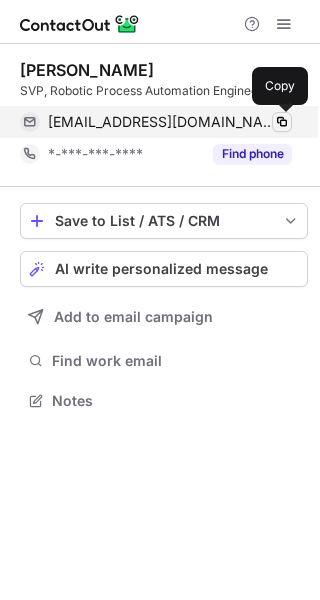 click at bounding box center [282, 122] 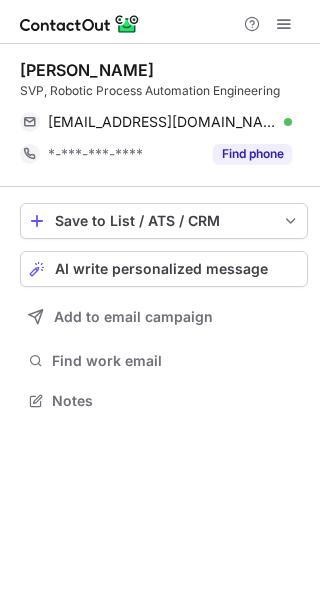 type 